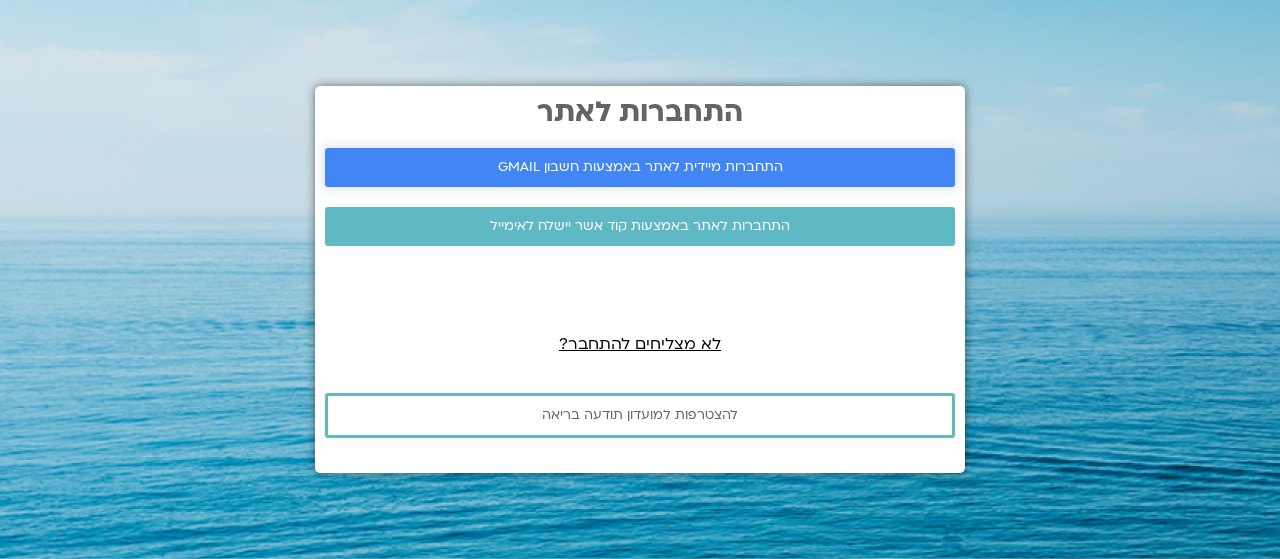 scroll, scrollTop: 0, scrollLeft: 0, axis: both 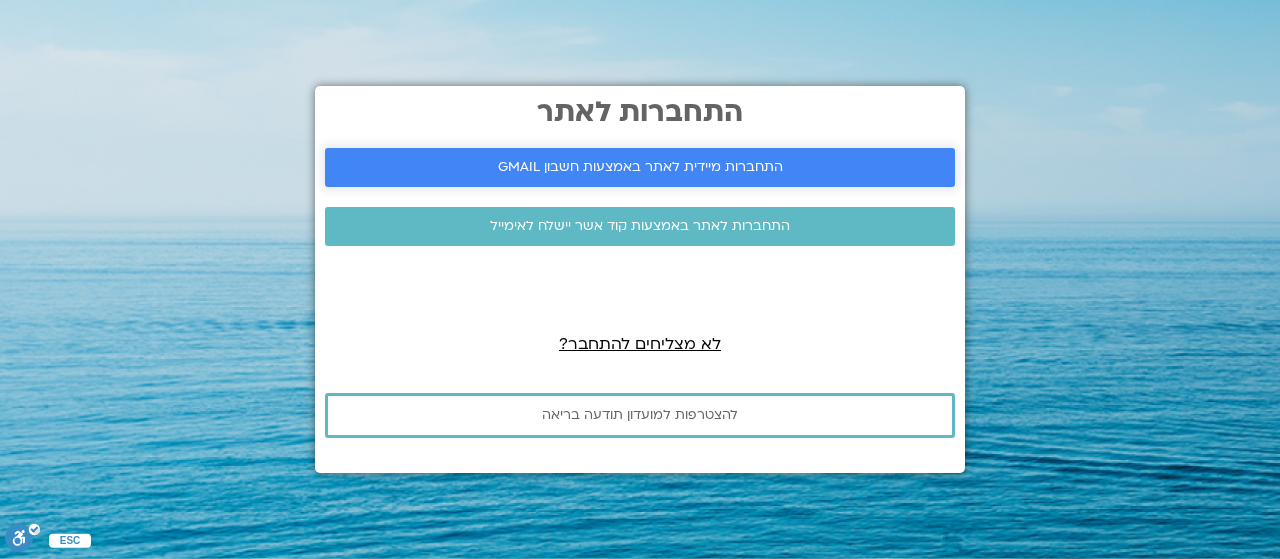 click on "התחברות מיידית לאתר באמצעות חשבון GMAIL" at bounding box center (640, 167) 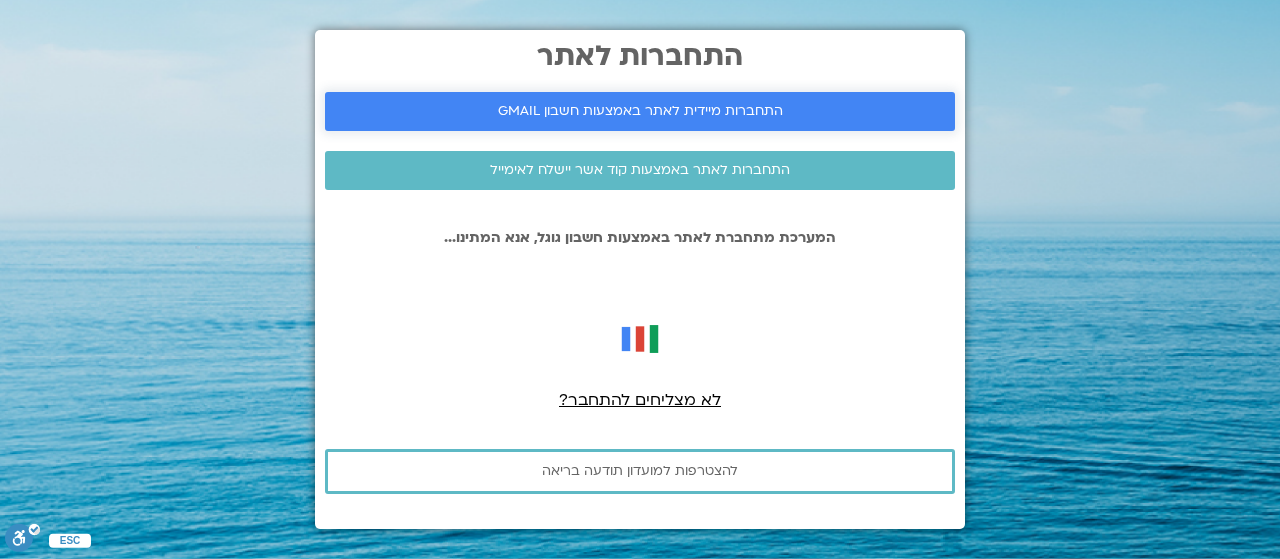 scroll, scrollTop: 0, scrollLeft: 0, axis: both 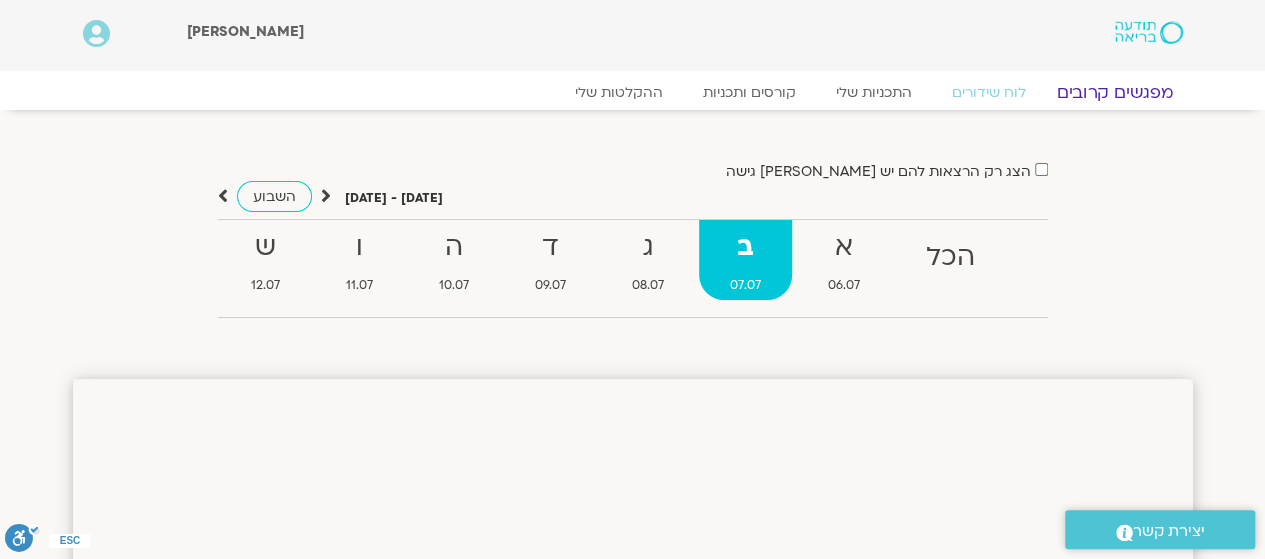 click on "מפגשים קרובים" 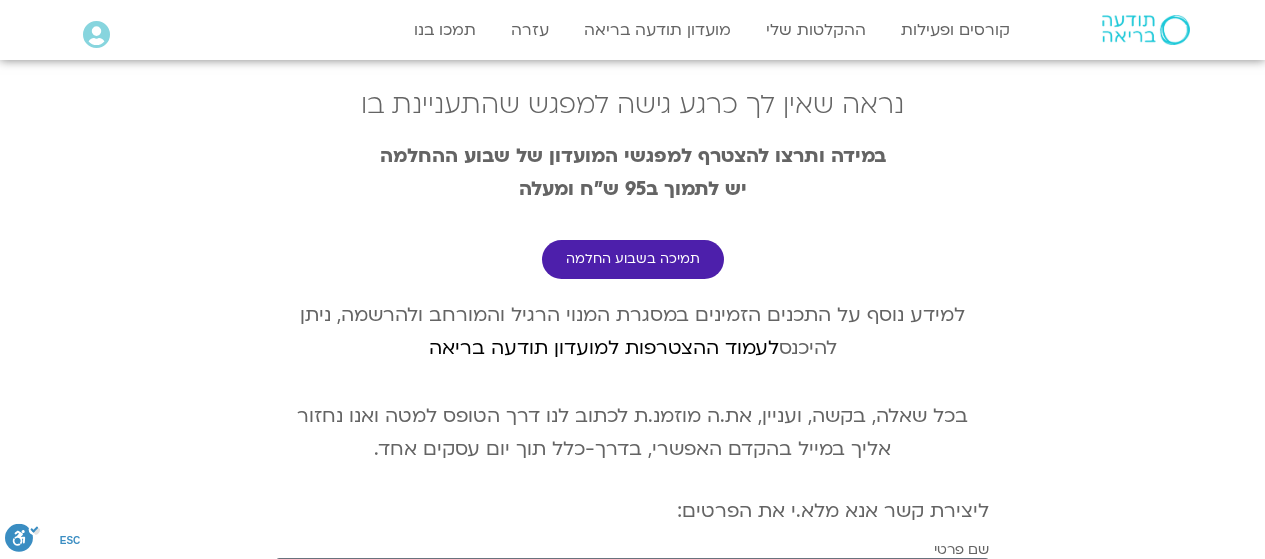 scroll, scrollTop: 0, scrollLeft: 0, axis: both 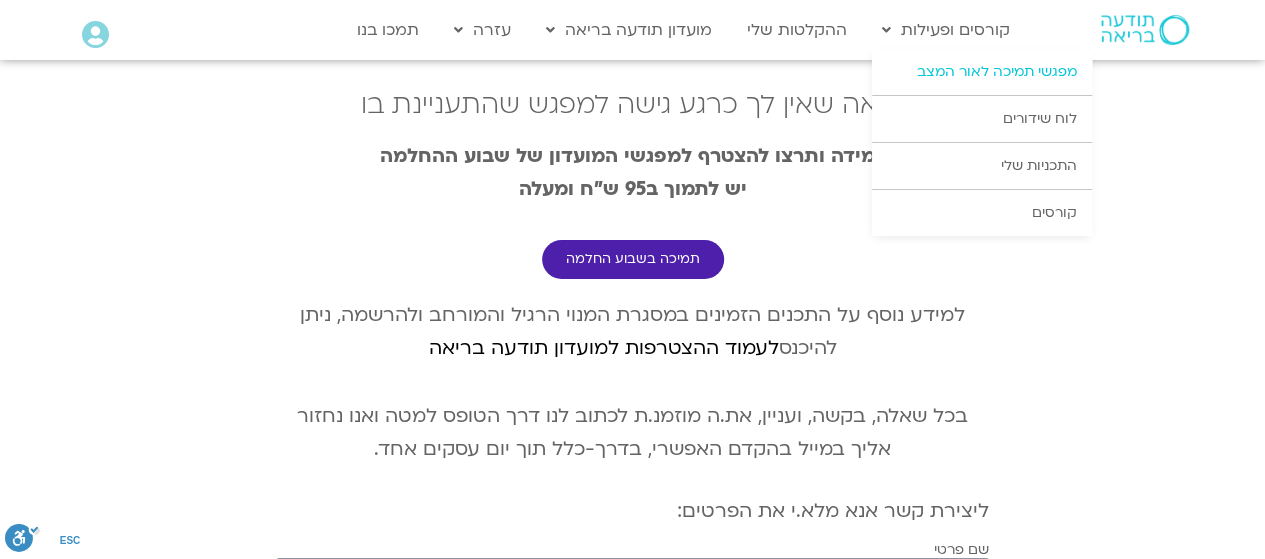 click on "מפגשי תמיכה לאור המצב" at bounding box center (982, 72) 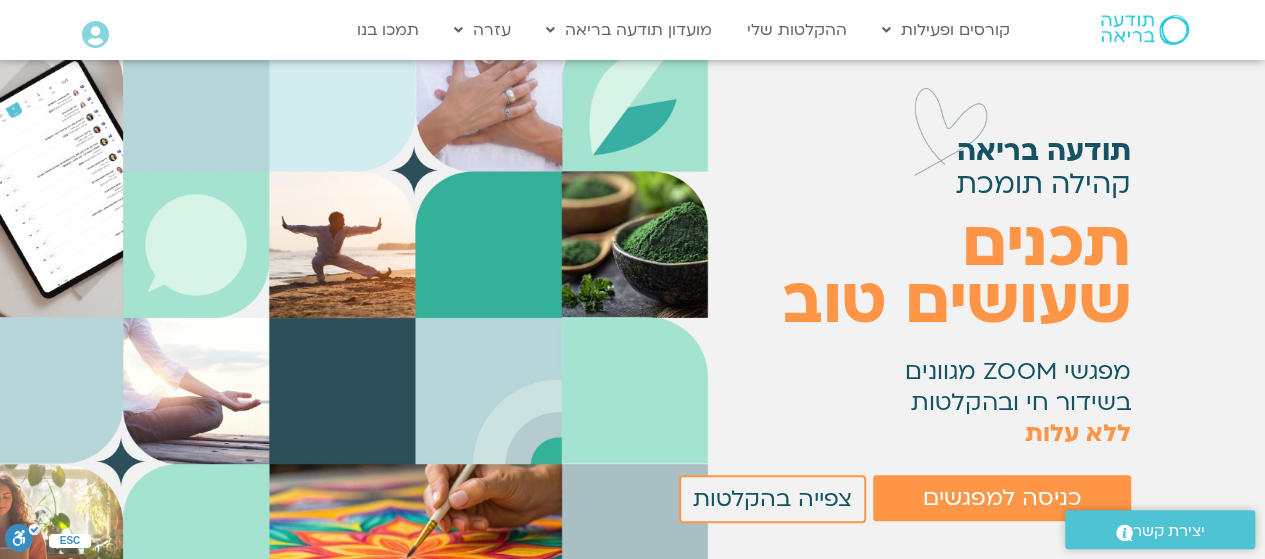 scroll, scrollTop: 97, scrollLeft: 0, axis: vertical 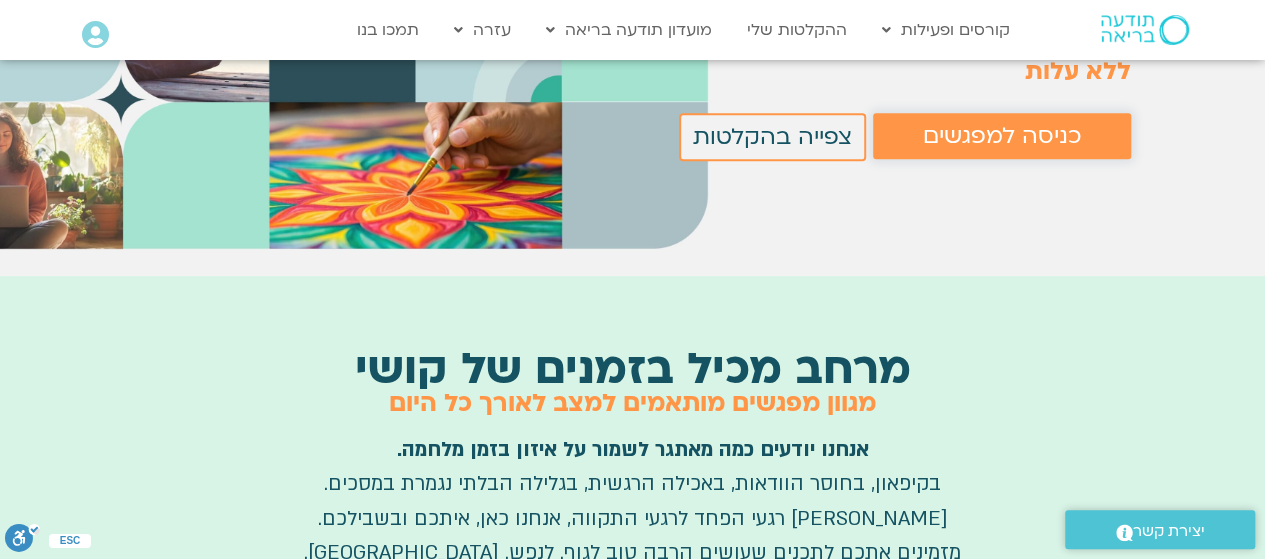 click on "כניסה למפגשים" at bounding box center (1002, 136) 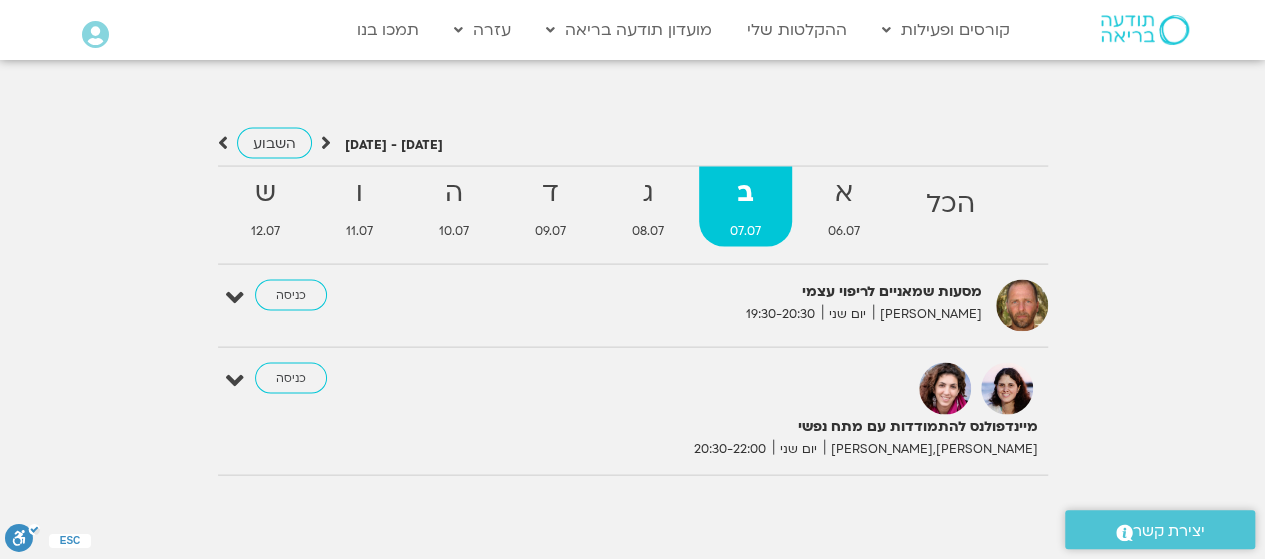 scroll, scrollTop: 1974, scrollLeft: 0, axis: vertical 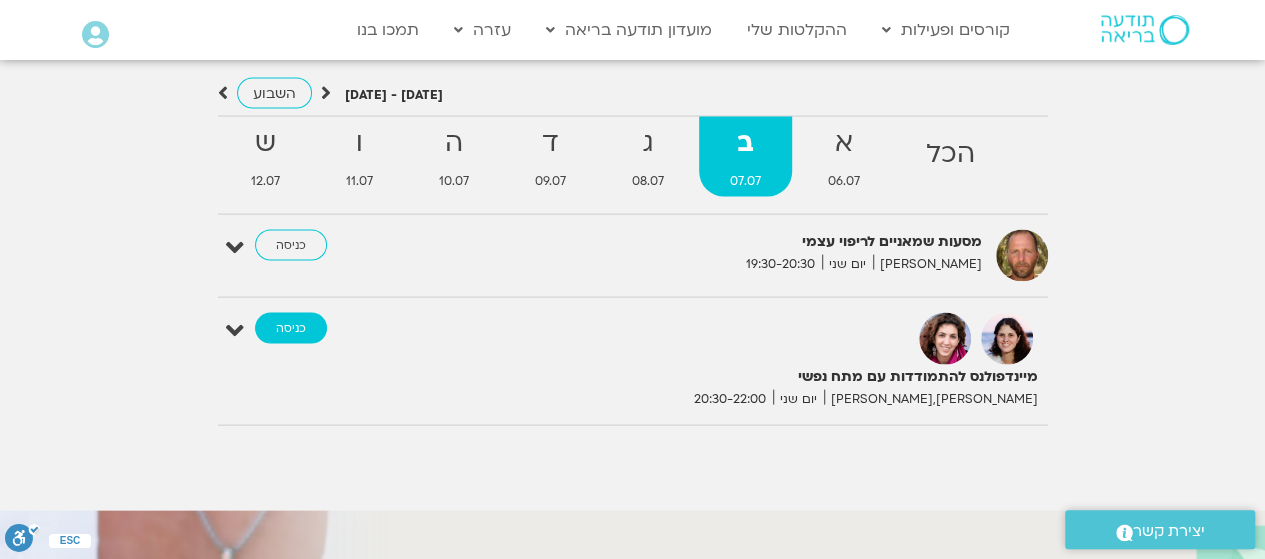 click on "כניסה" at bounding box center [291, 329] 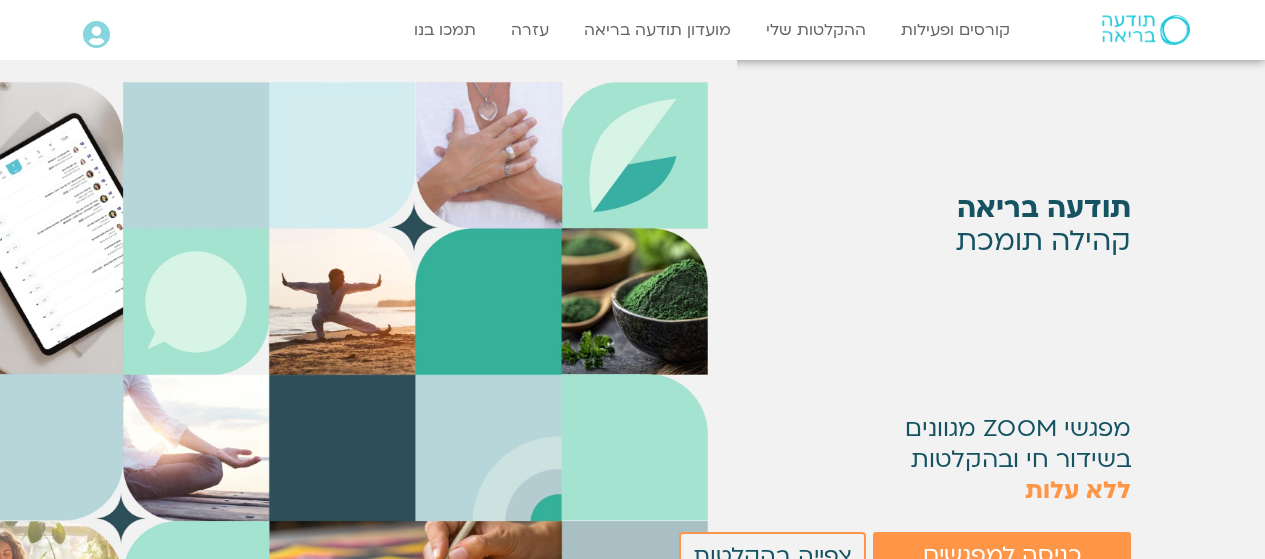 scroll, scrollTop: 1938, scrollLeft: 0, axis: vertical 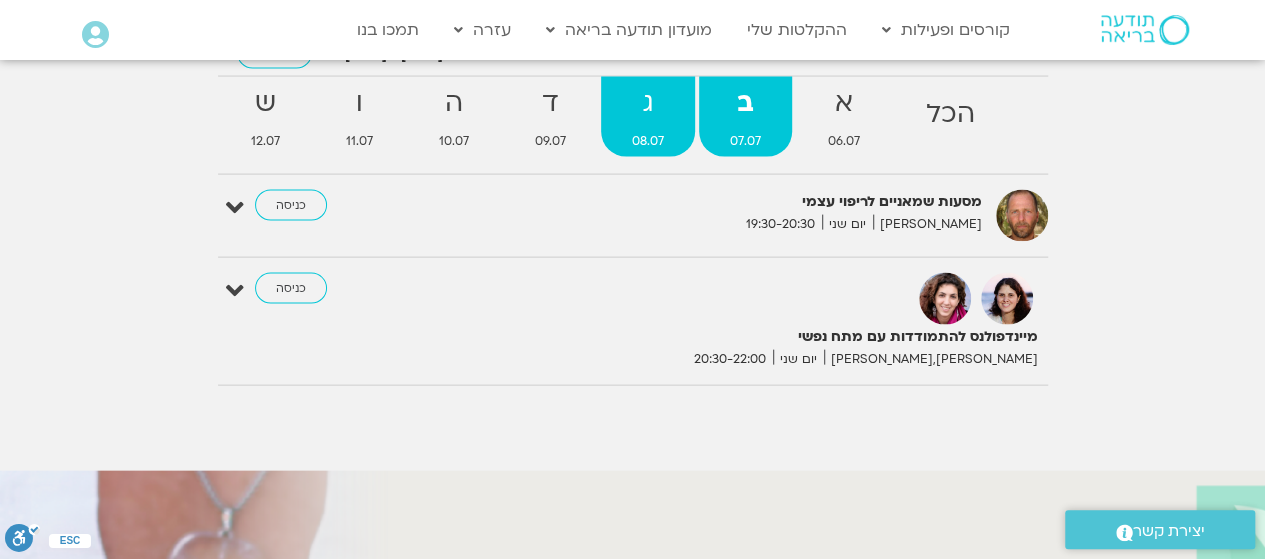 click on "ג" at bounding box center (648, 103) 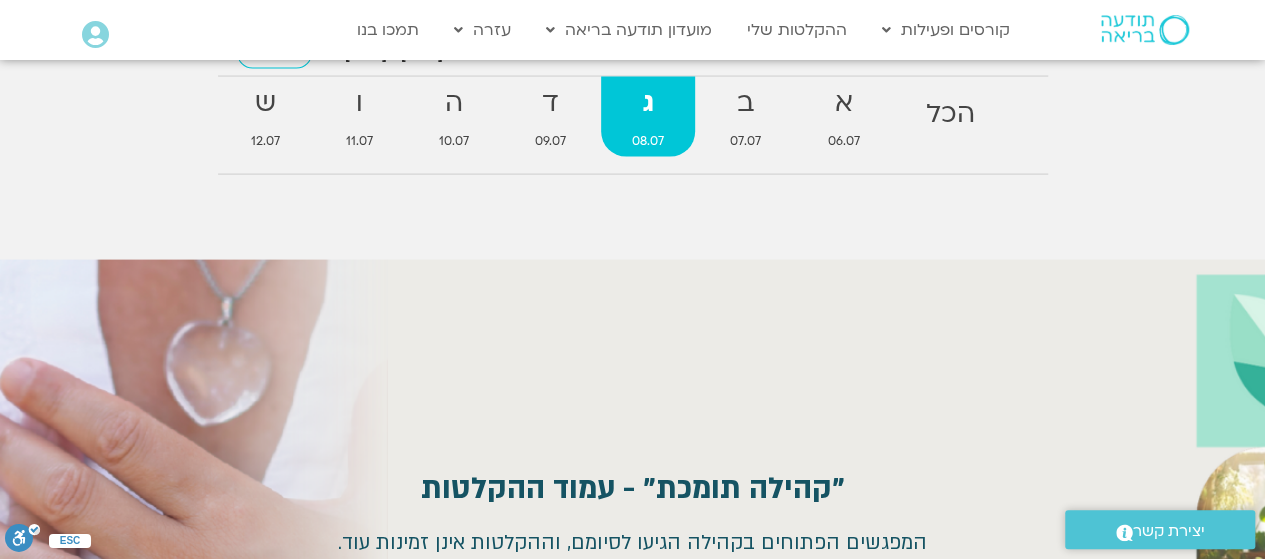 scroll, scrollTop: 380, scrollLeft: 0, axis: vertical 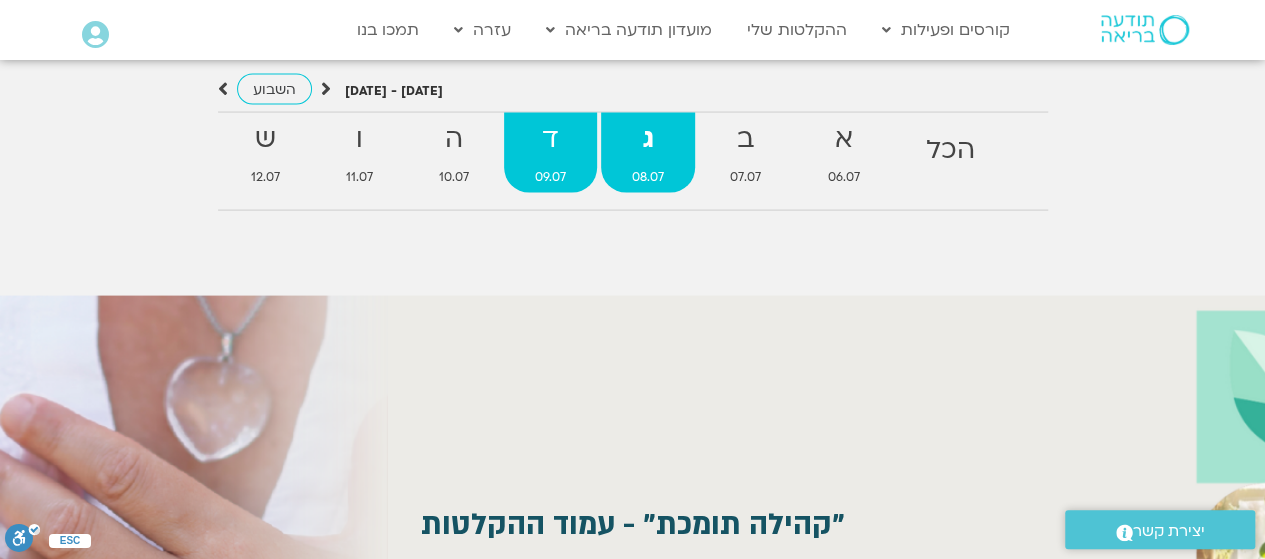 click on "ד" at bounding box center (550, 139) 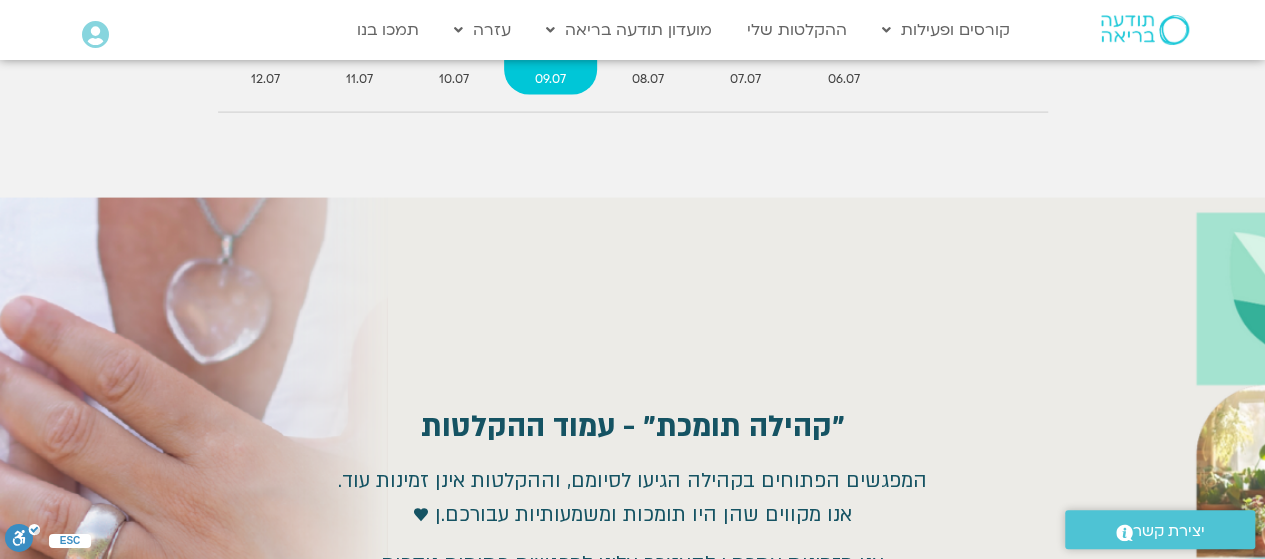 scroll, scrollTop: 1872, scrollLeft: 0, axis: vertical 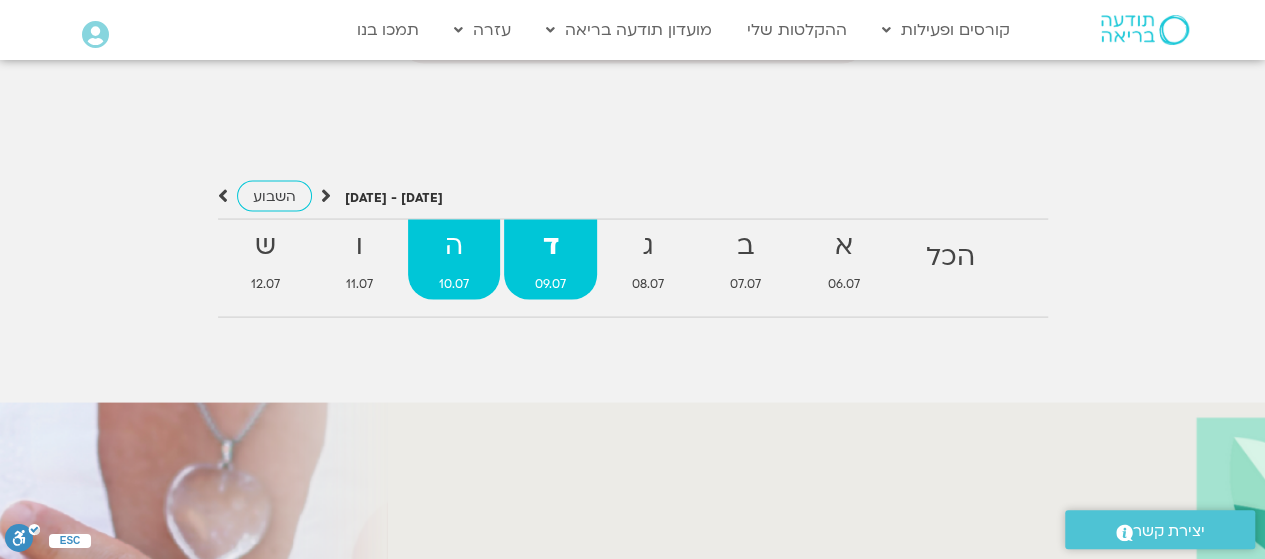 click on "ה" at bounding box center [454, 245] 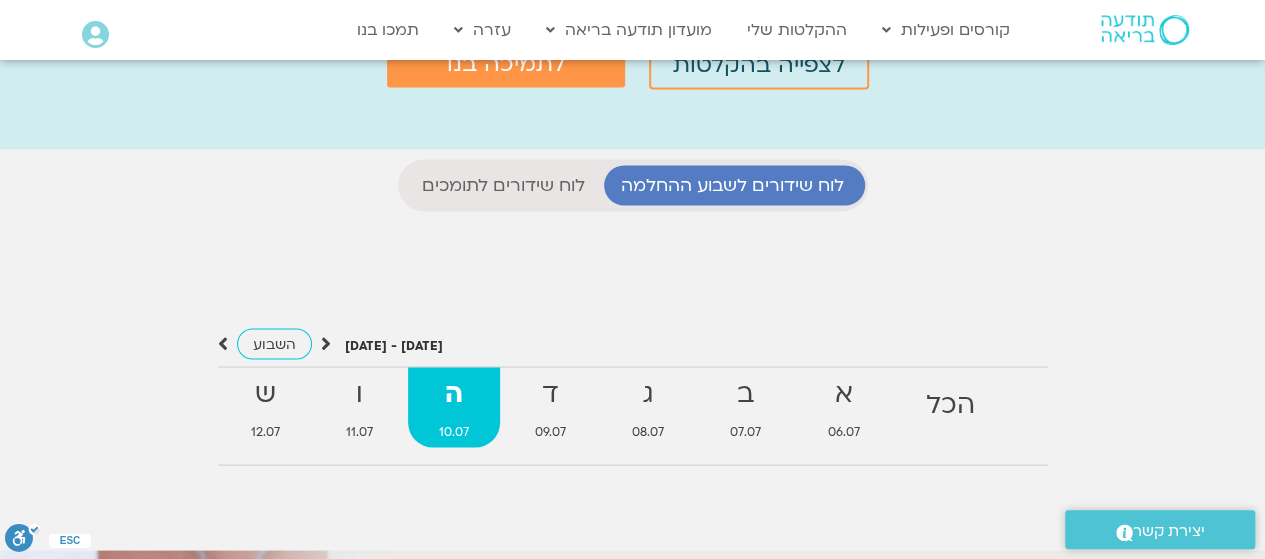 scroll, scrollTop: 1724, scrollLeft: 0, axis: vertical 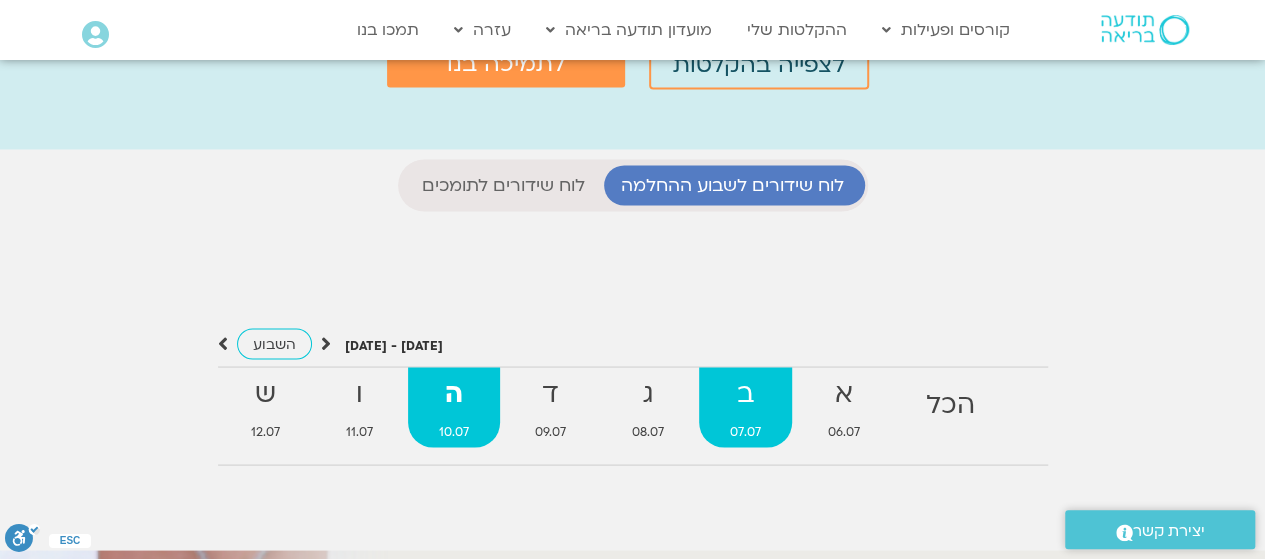 click on "ב" at bounding box center [745, 393] 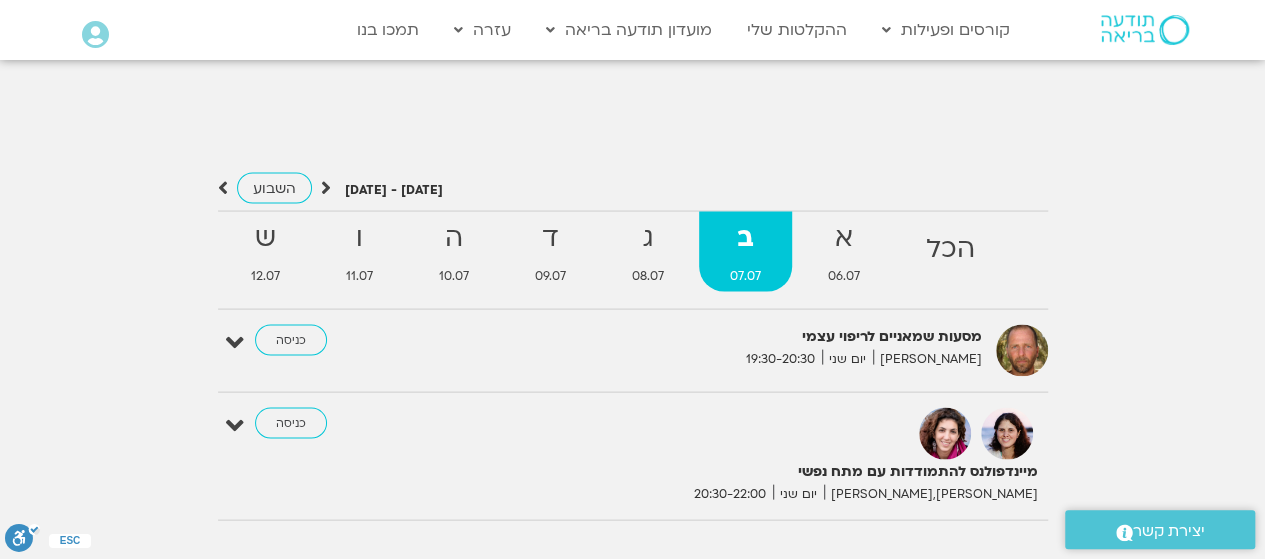 scroll, scrollTop: 1880, scrollLeft: 0, axis: vertical 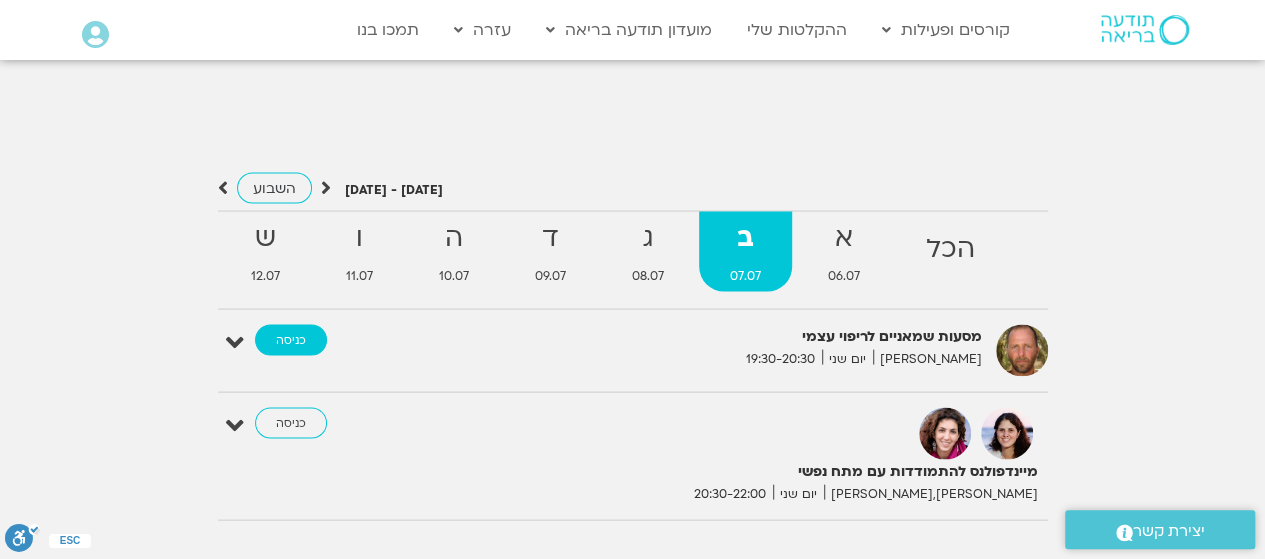 click on "כניסה" at bounding box center [291, 340] 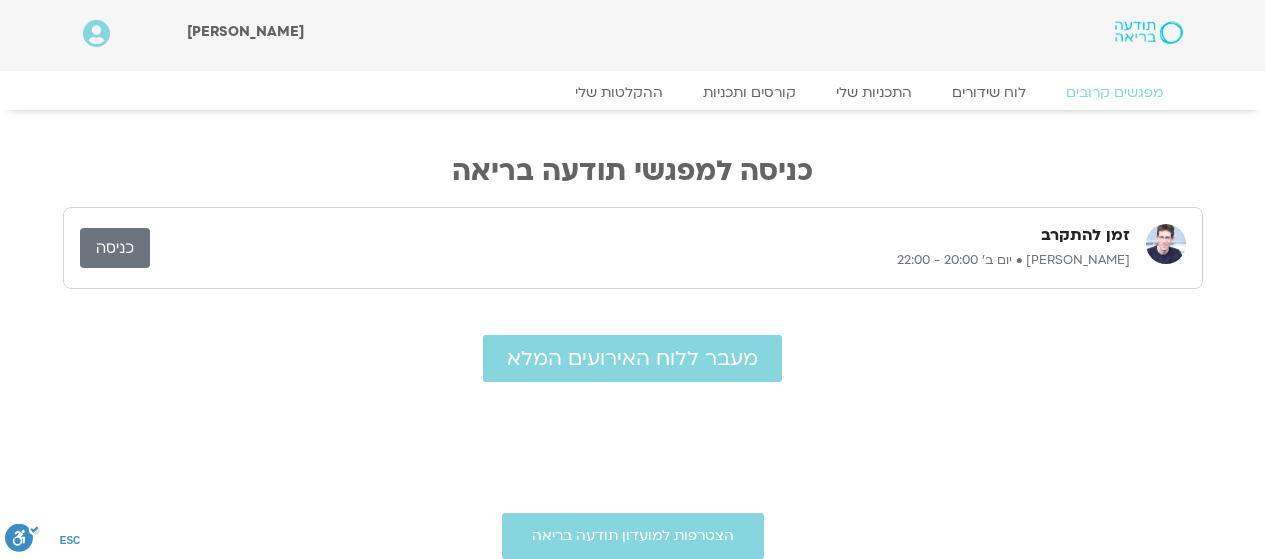 scroll, scrollTop: 0, scrollLeft: 0, axis: both 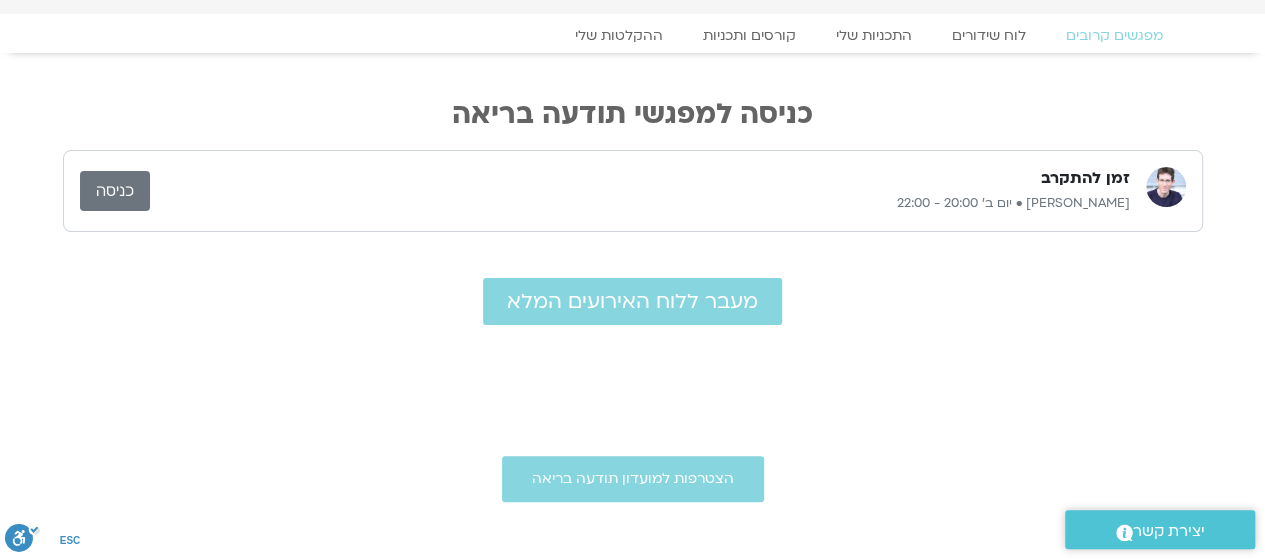 click on "כניסה" at bounding box center (115, 191) 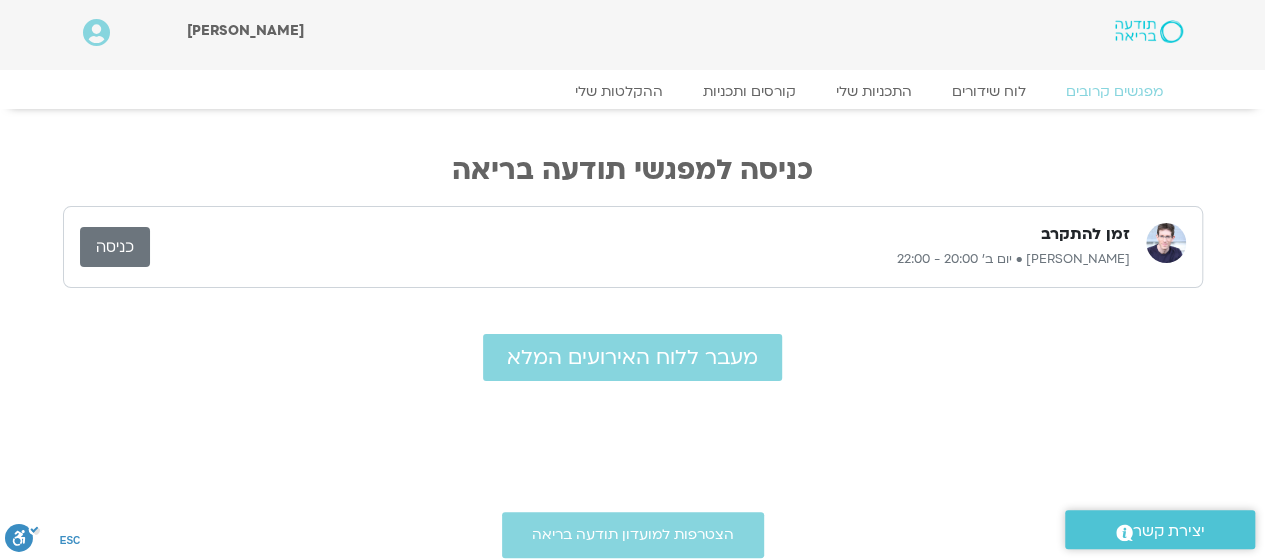 scroll, scrollTop: 0, scrollLeft: 0, axis: both 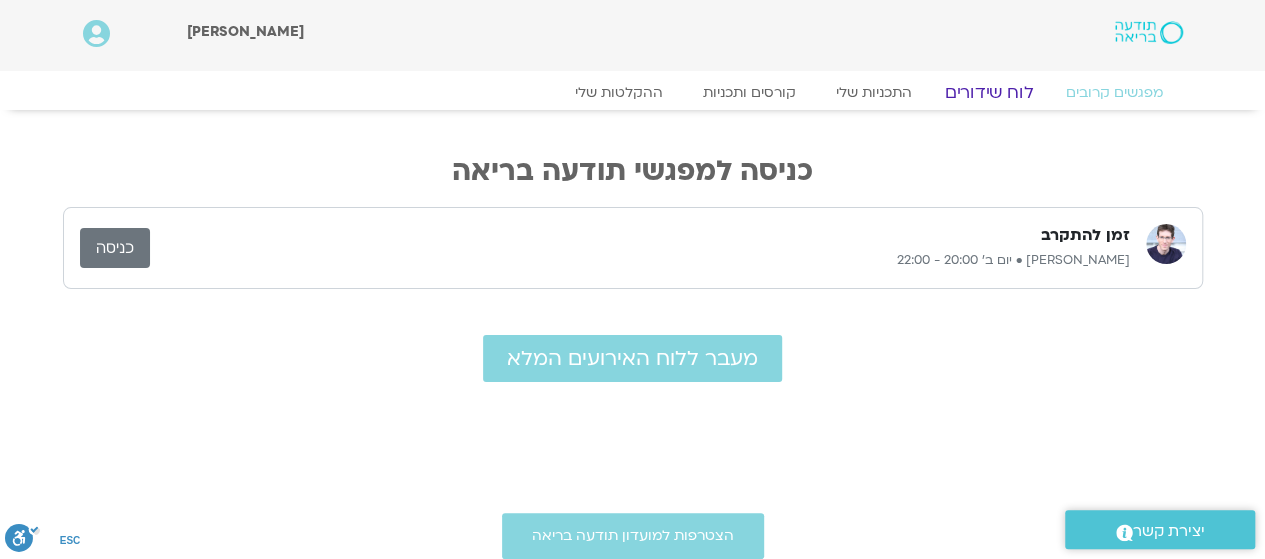 click on "לוח שידורים" 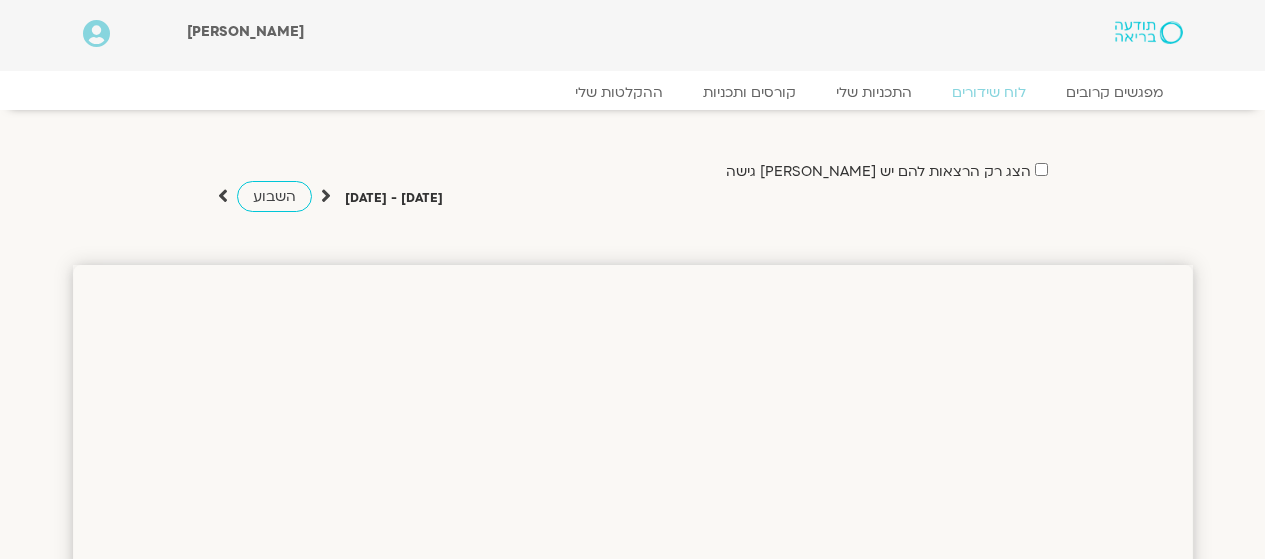 scroll, scrollTop: 0, scrollLeft: 0, axis: both 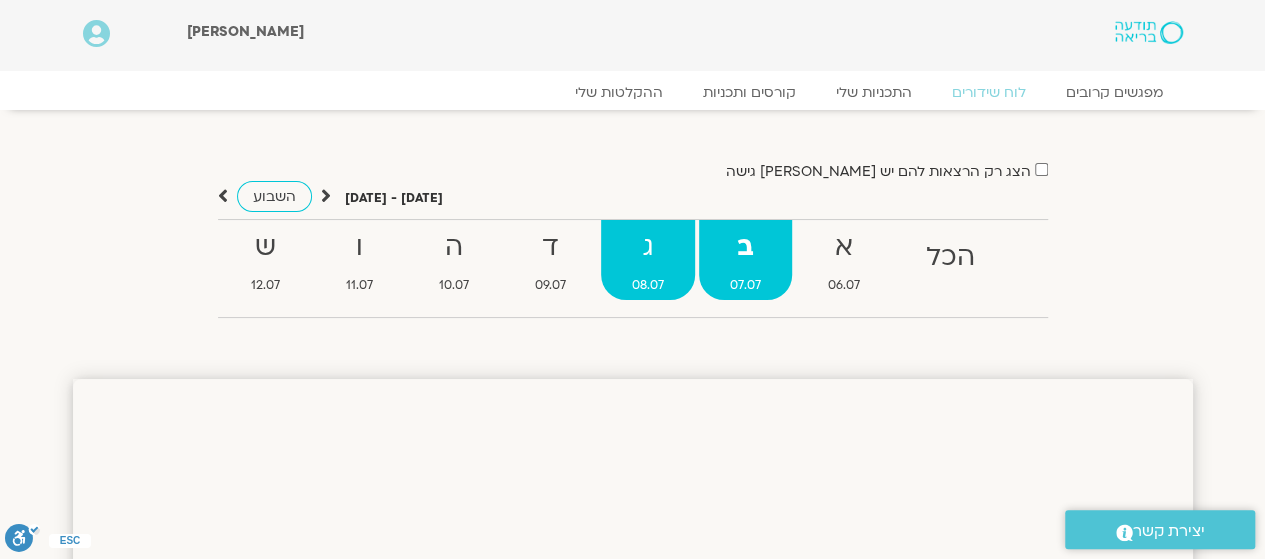 click on "ג" at bounding box center (648, 247) 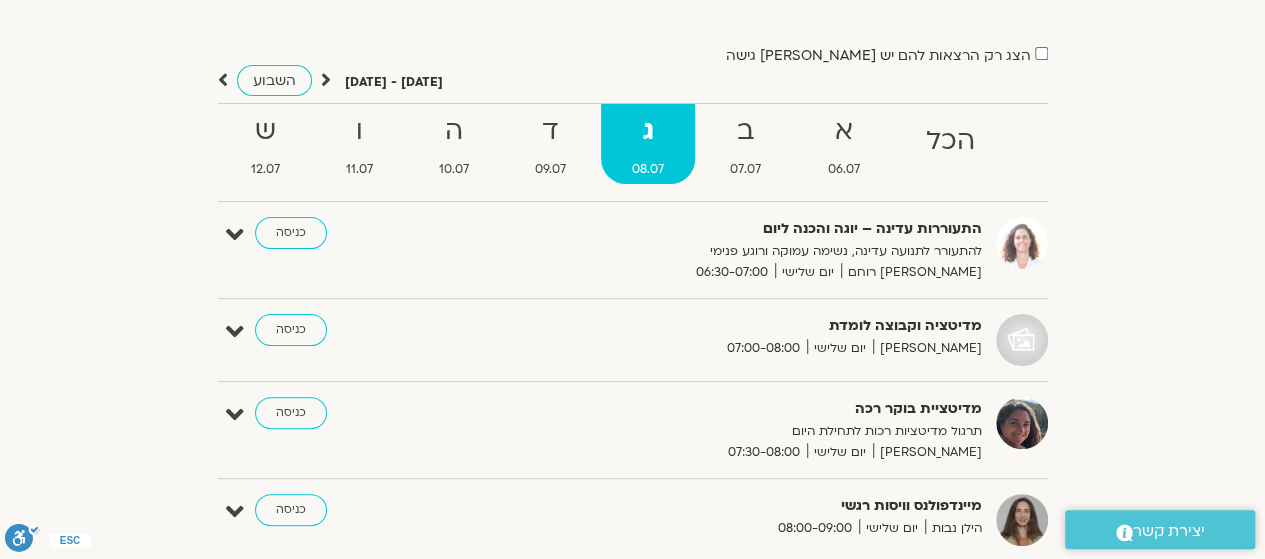 scroll, scrollTop: 0, scrollLeft: 0, axis: both 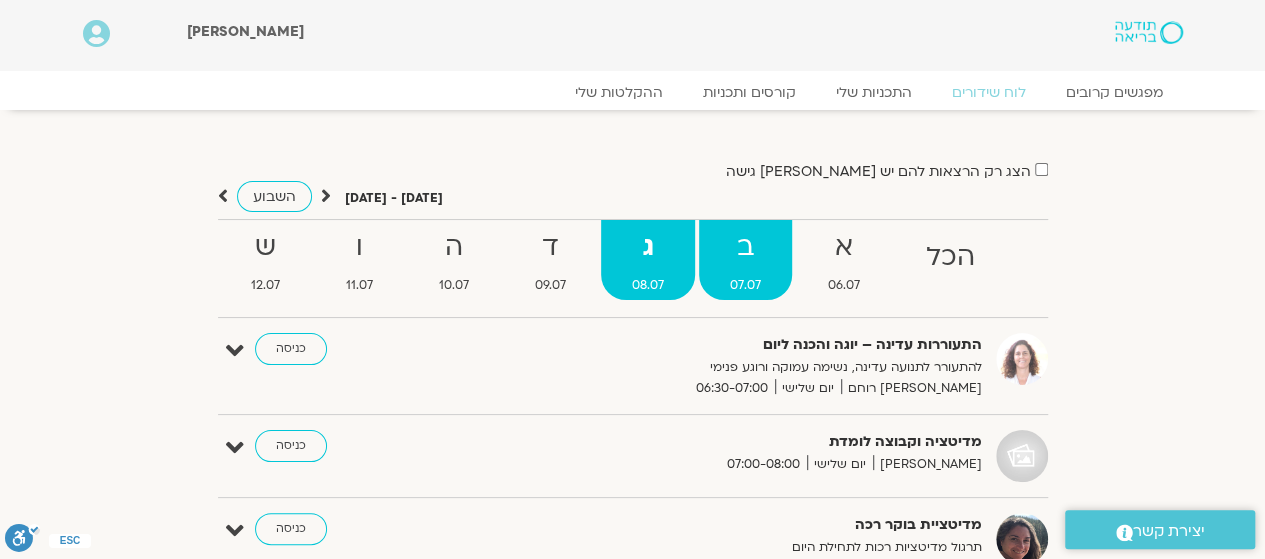 click on "ב" at bounding box center [745, 247] 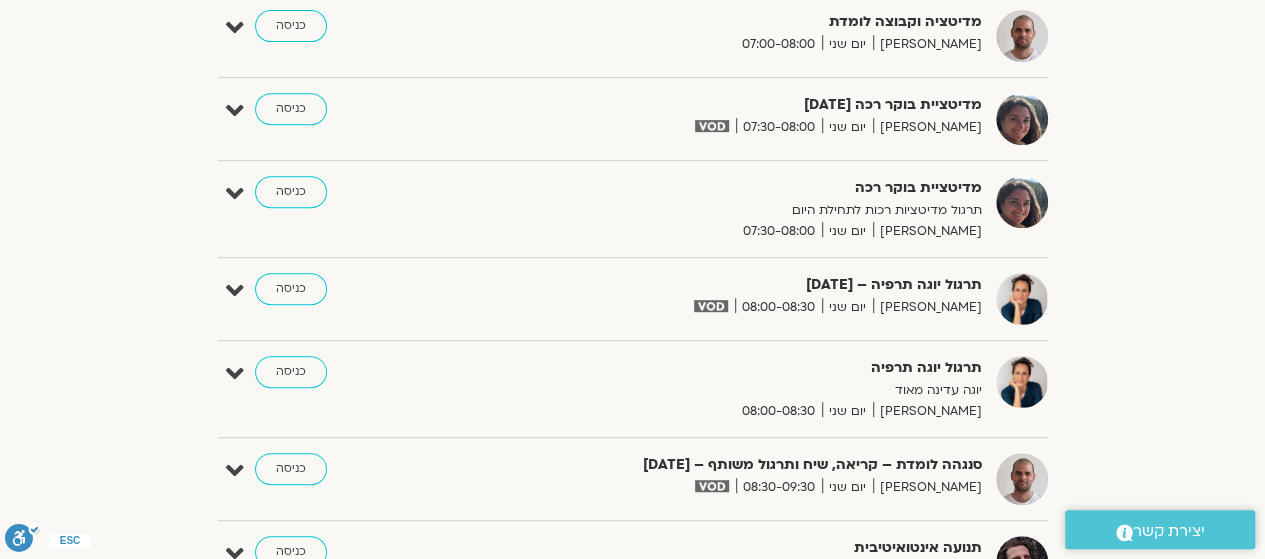 scroll, scrollTop: 0, scrollLeft: 0, axis: both 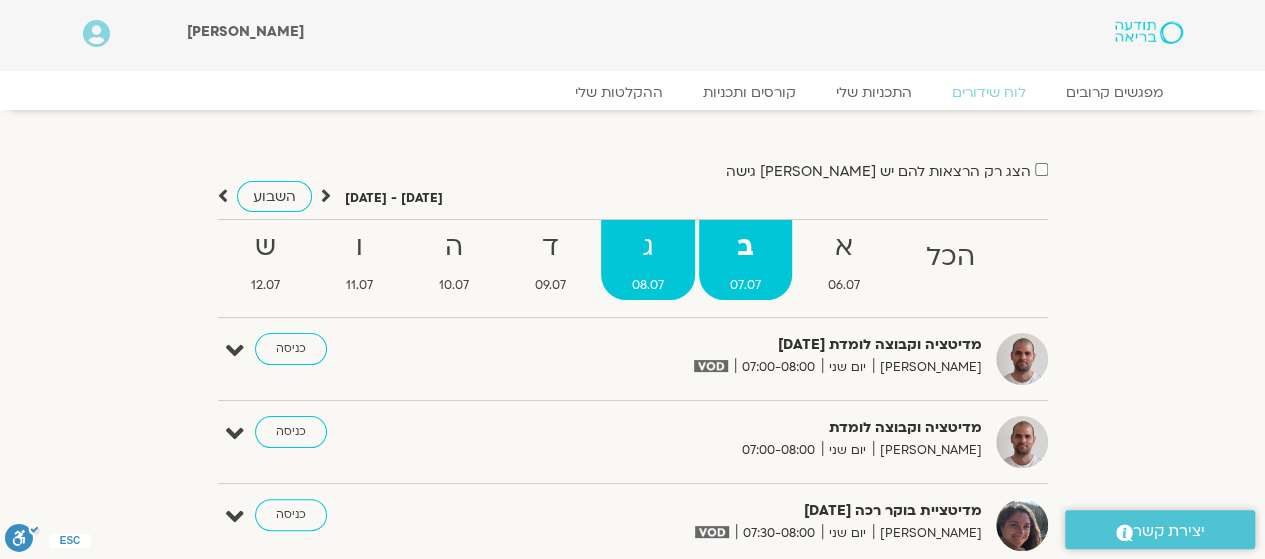 click on "ג" at bounding box center [648, 247] 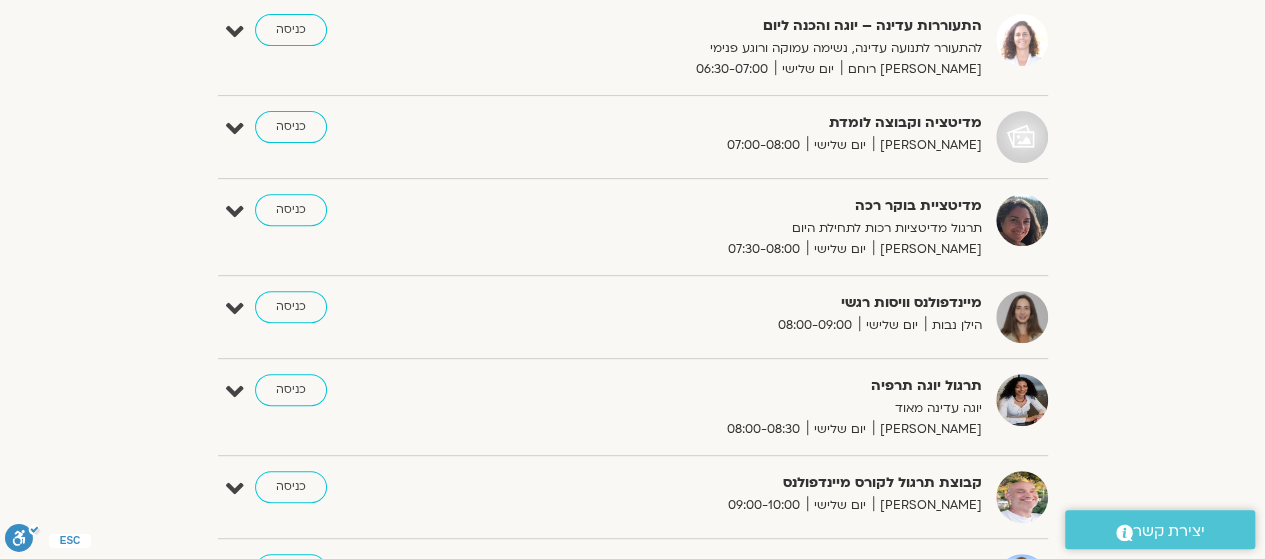 scroll, scrollTop: 428, scrollLeft: 0, axis: vertical 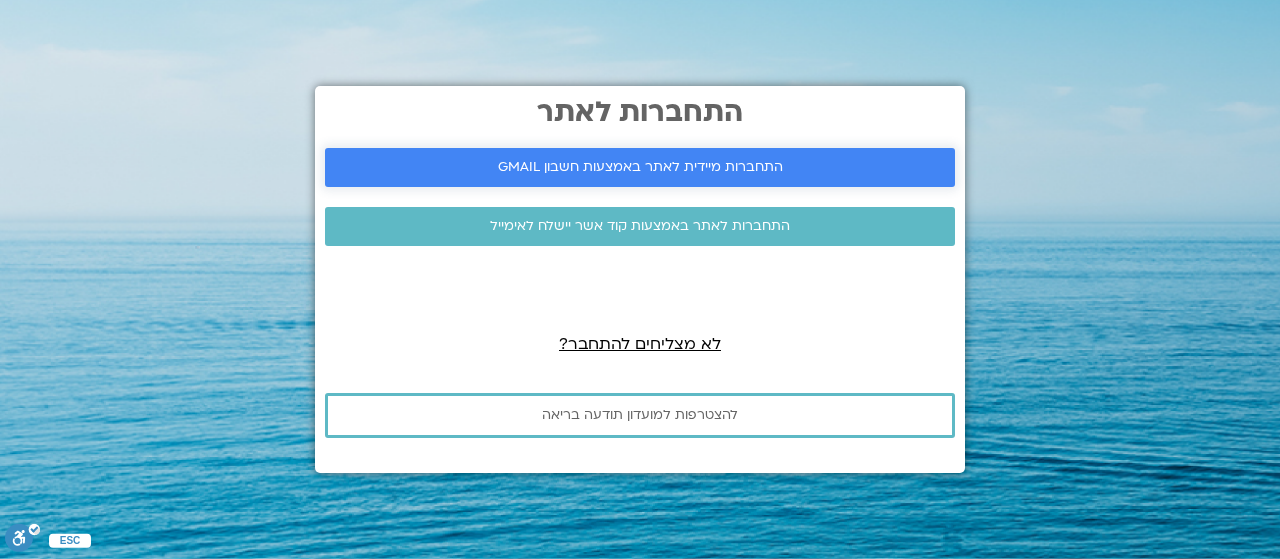 click on "התחברות מיידית לאתר באמצעות חשבון GMAIL" at bounding box center (640, 167) 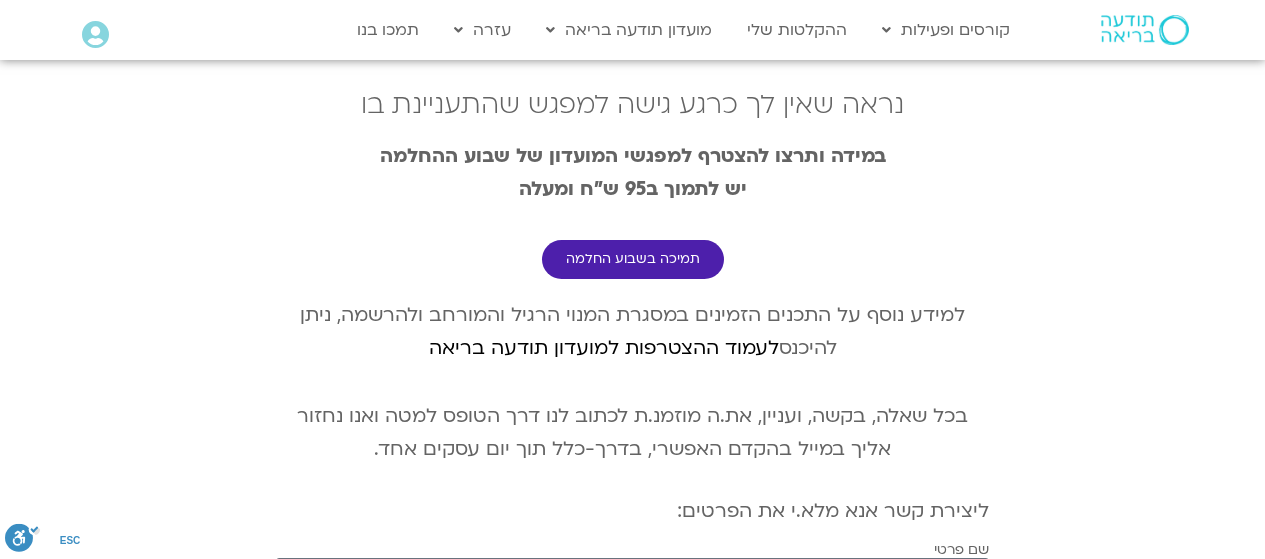 scroll, scrollTop: 0, scrollLeft: 0, axis: both 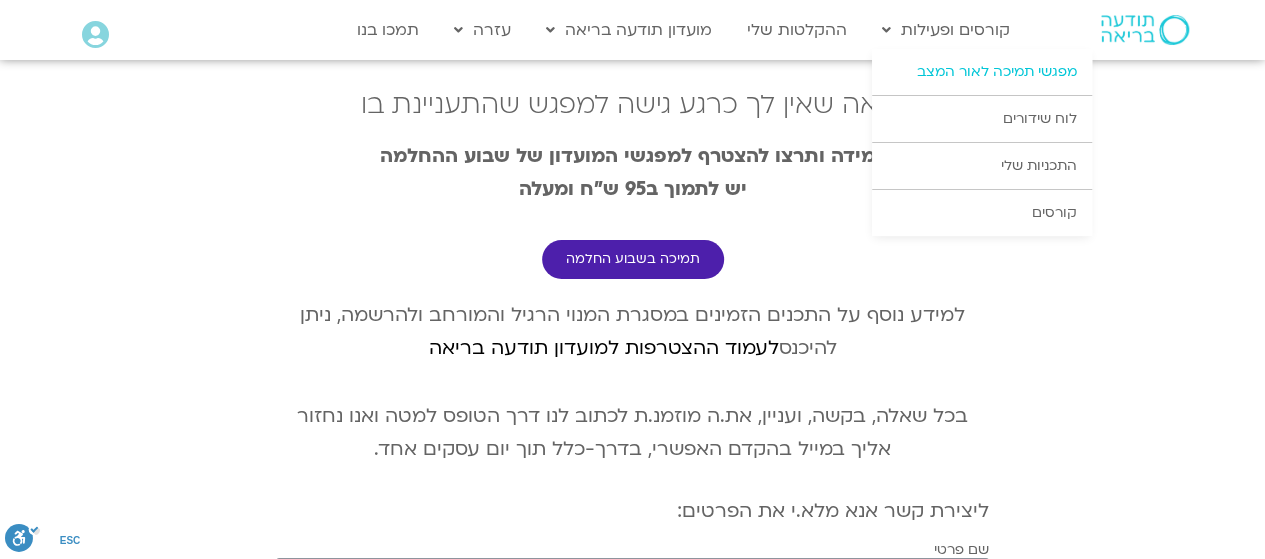 click on "מפגשי תמיכה לאור המצב" at bounding box center [982, 72] 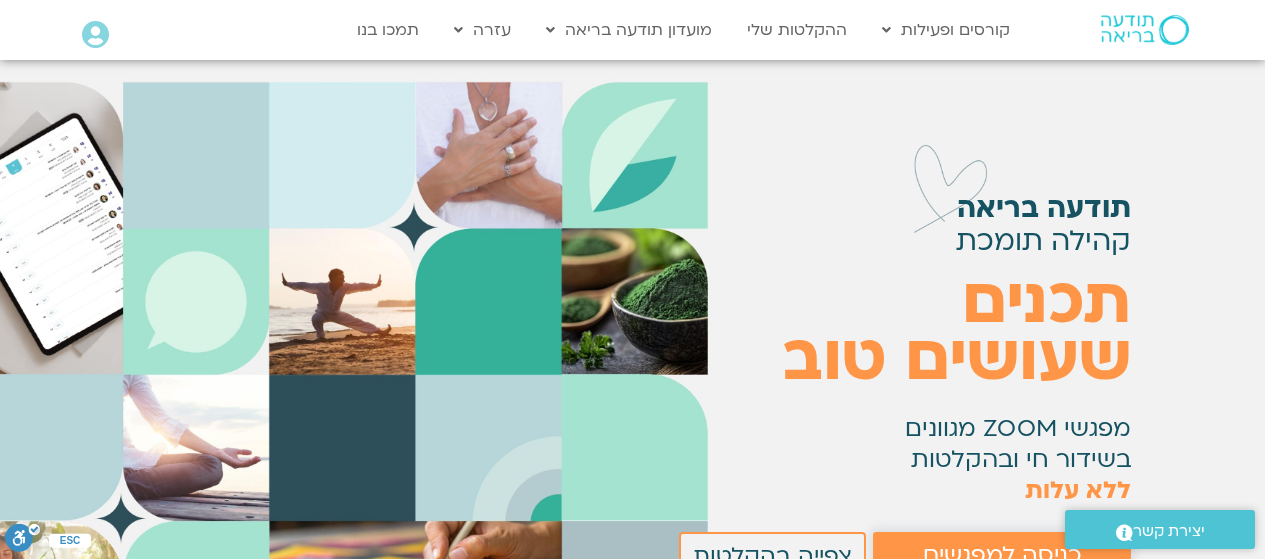 scroll, scrollTop: 453, scrollLeft: 0, axis: vertical 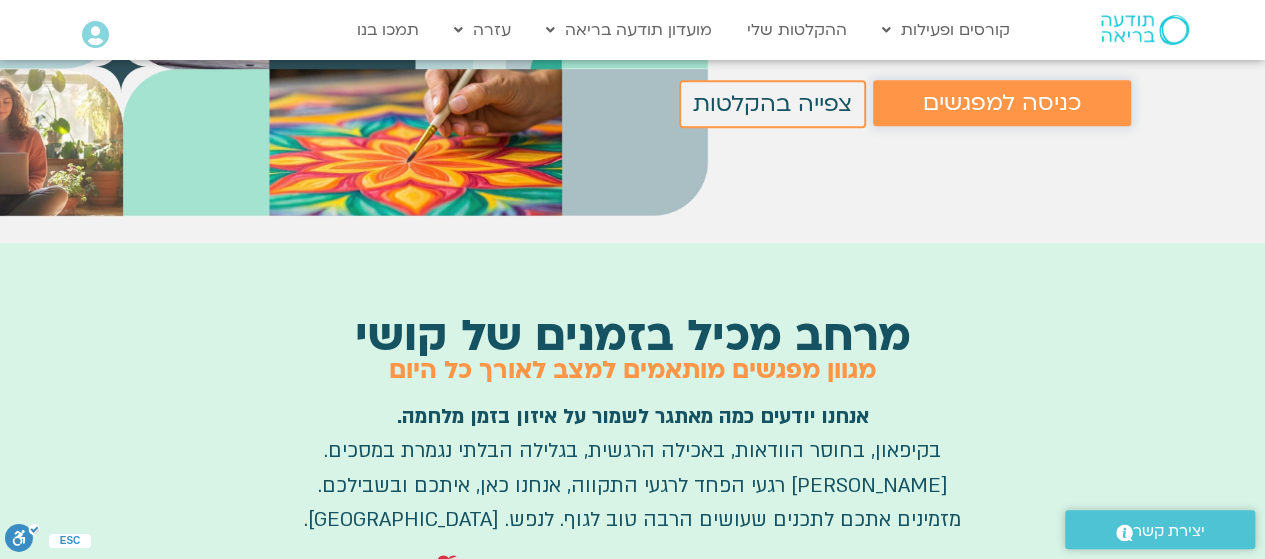 click on "כניסה למפגשים" at bounding box center [1002, 103] 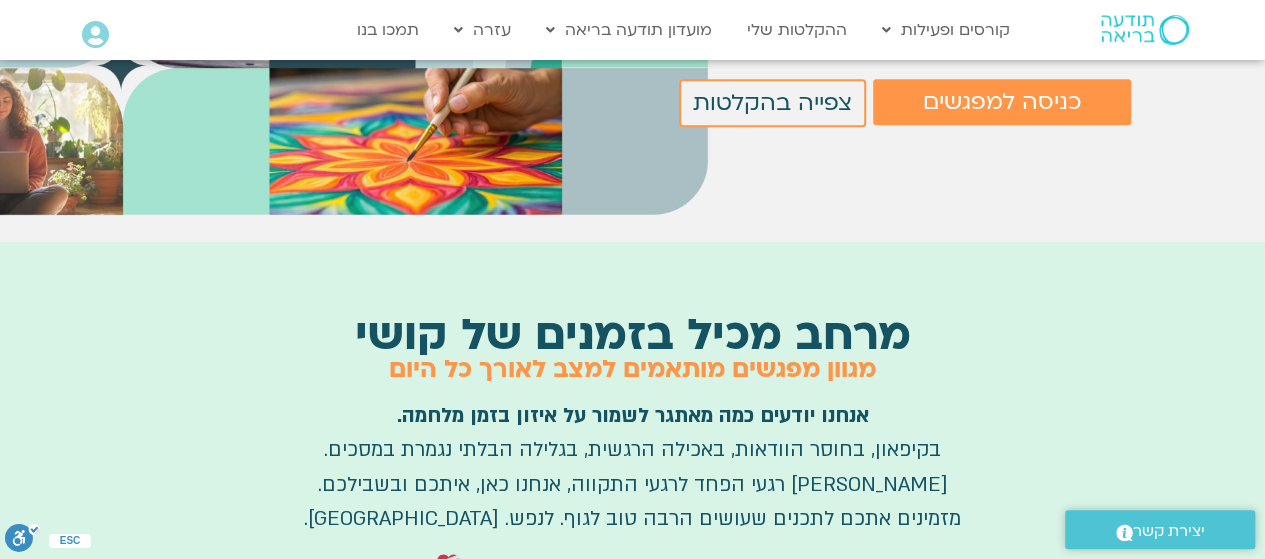 scroll, scrollTop: 16, scrollLeft: 0, axis: vertical 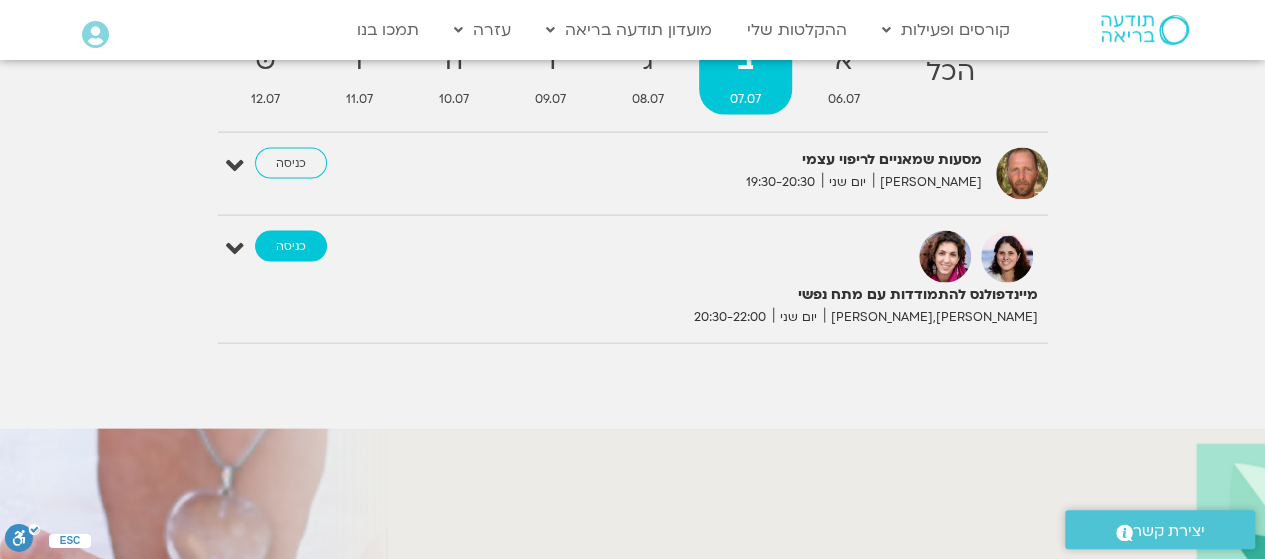 click on "כניסה" at bounding box center [291, 247] 